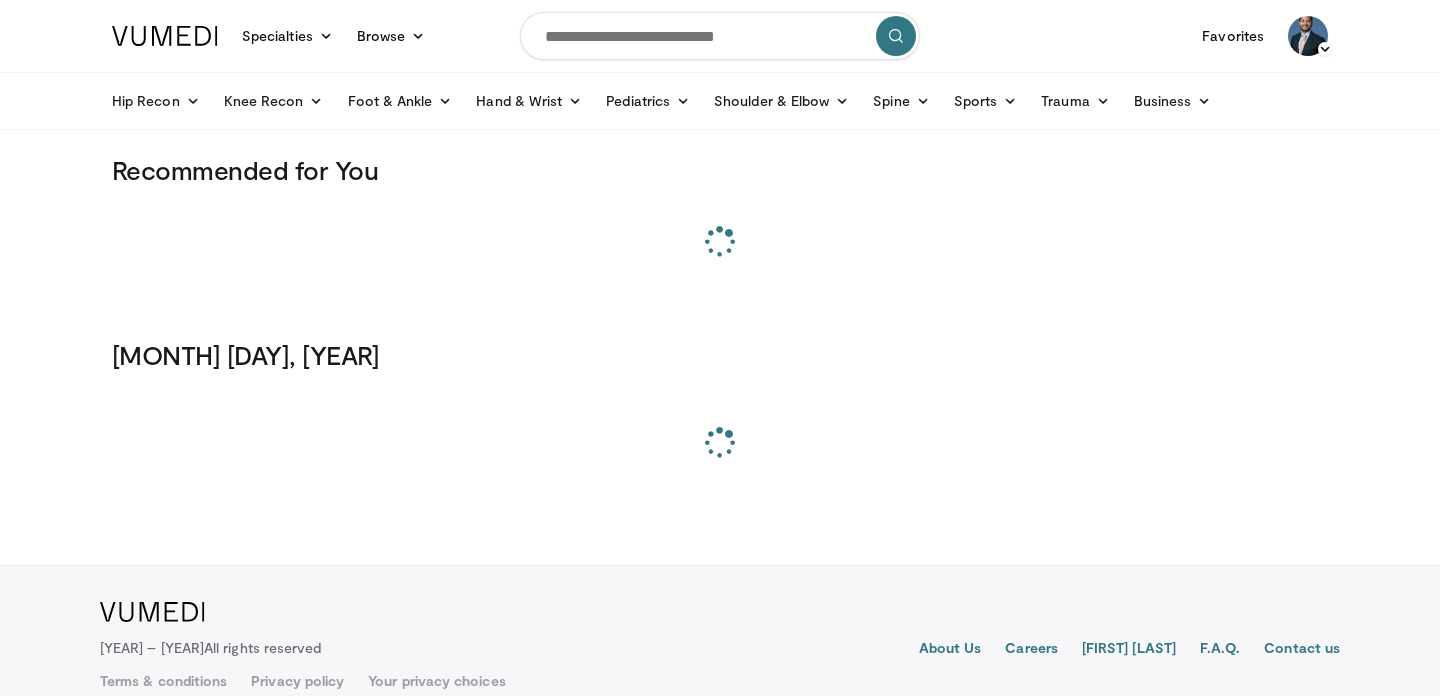 scroll, scrollTop: 0, scrollLeft: 0, axis: both 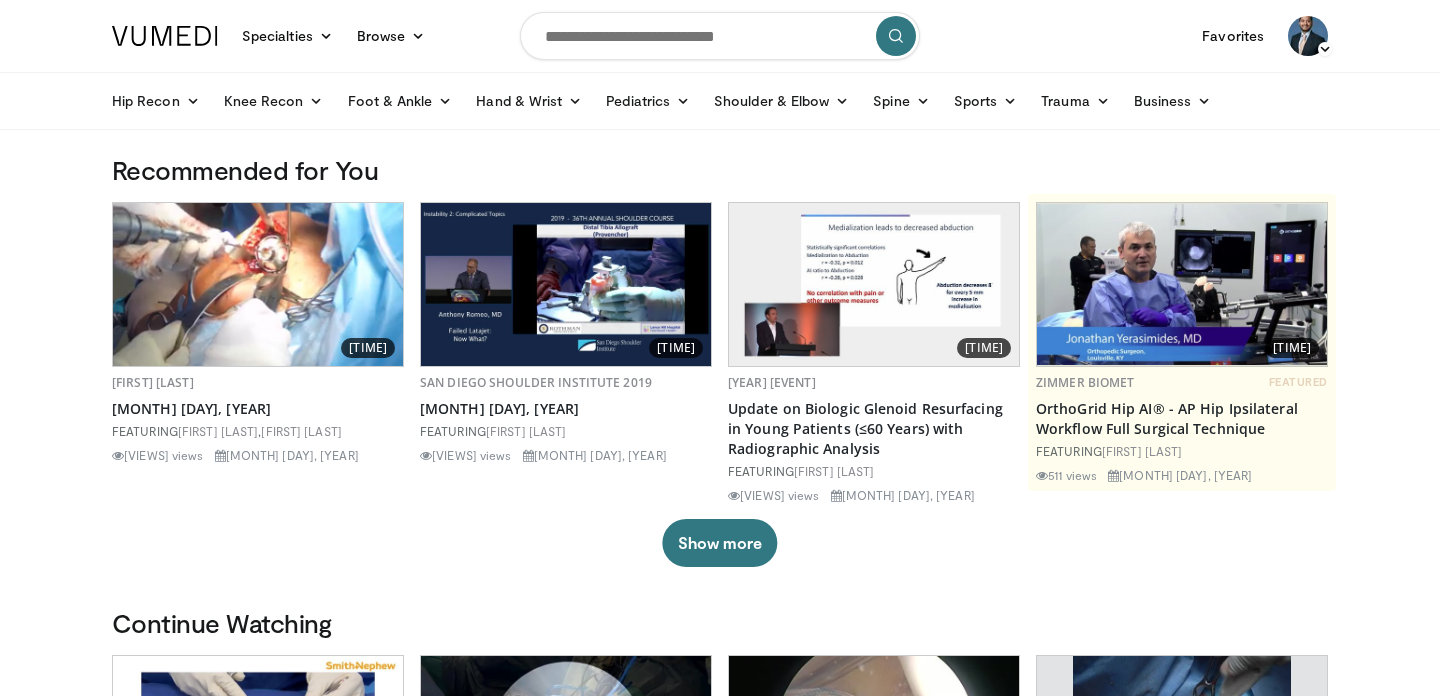 drag, startPoint x: 0, startPoint y: 0, endPoint x: 738, endPoint y: 34, distance: 738.7828 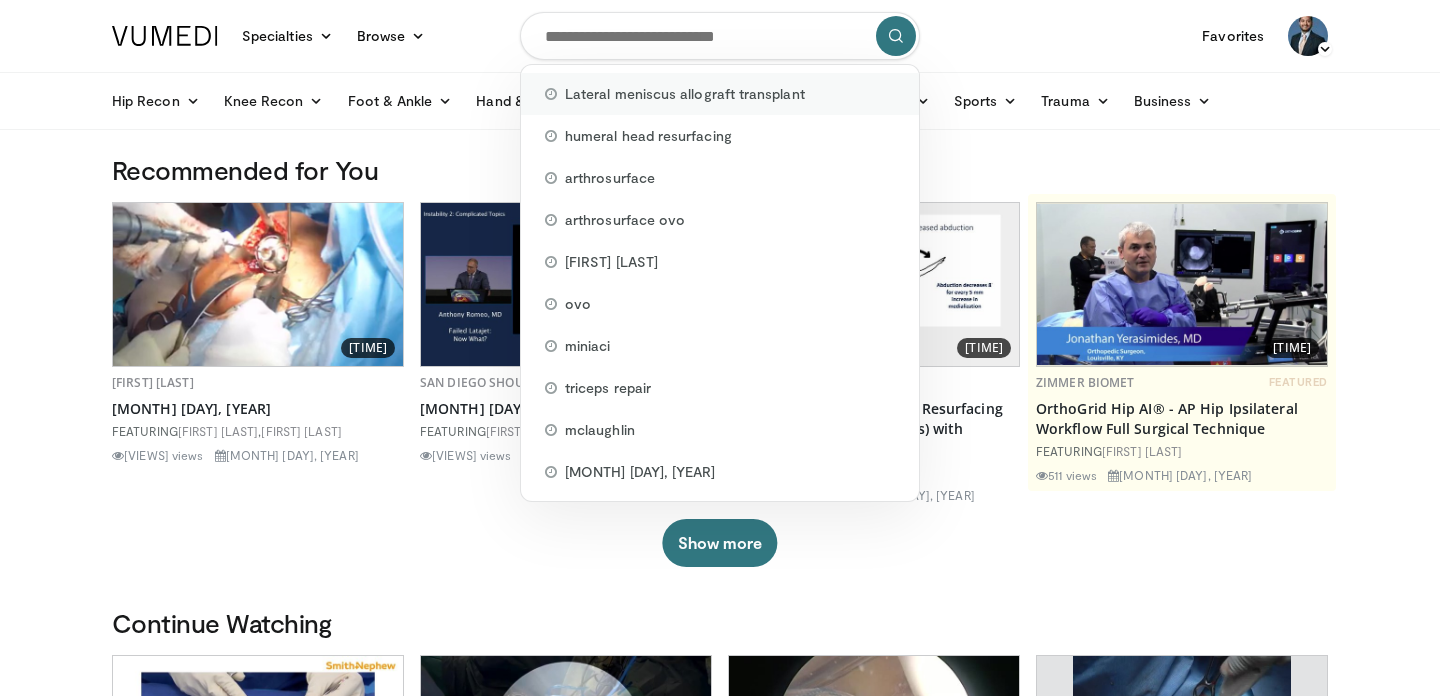 drag, startPoint x: 738, startPoint y: 34, endPoint x: 682, endPoint y: 109, distance: 93.60021 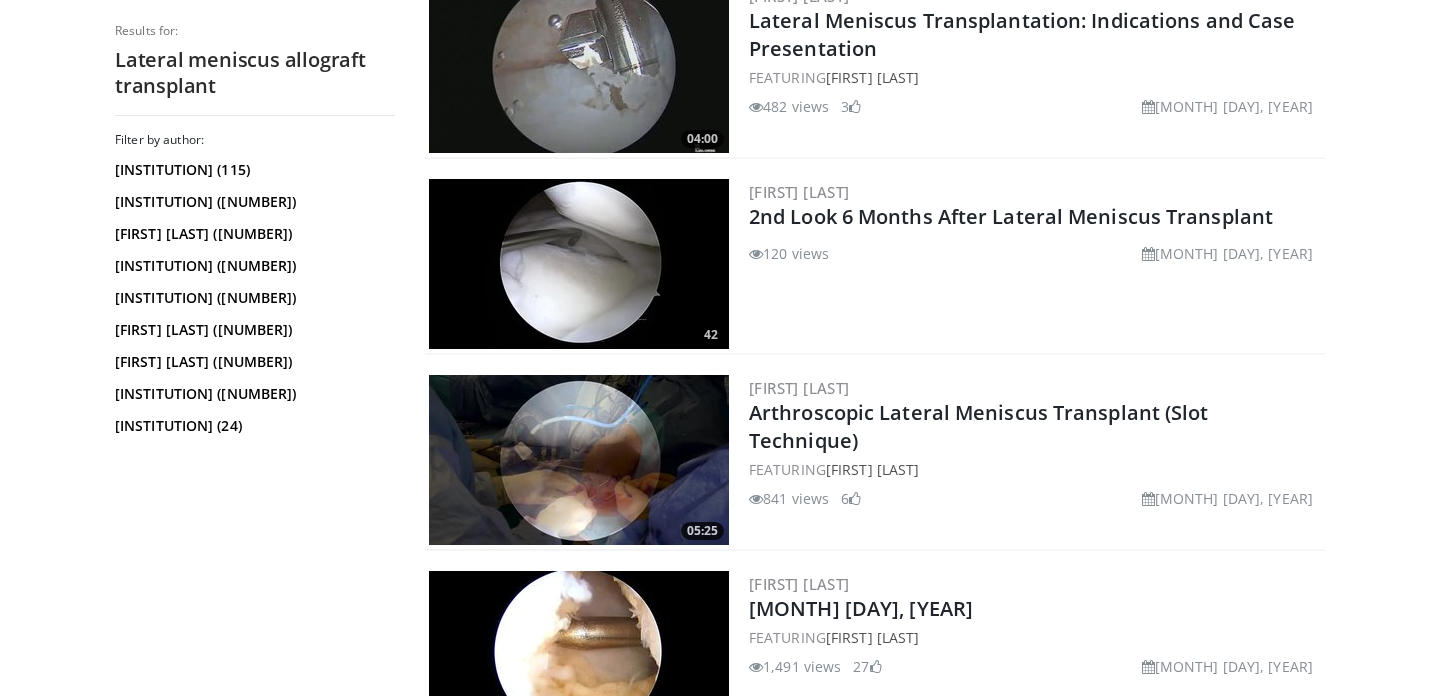 scroll, scrollTop: 2614, scrollLeft: 0, axis: vertical 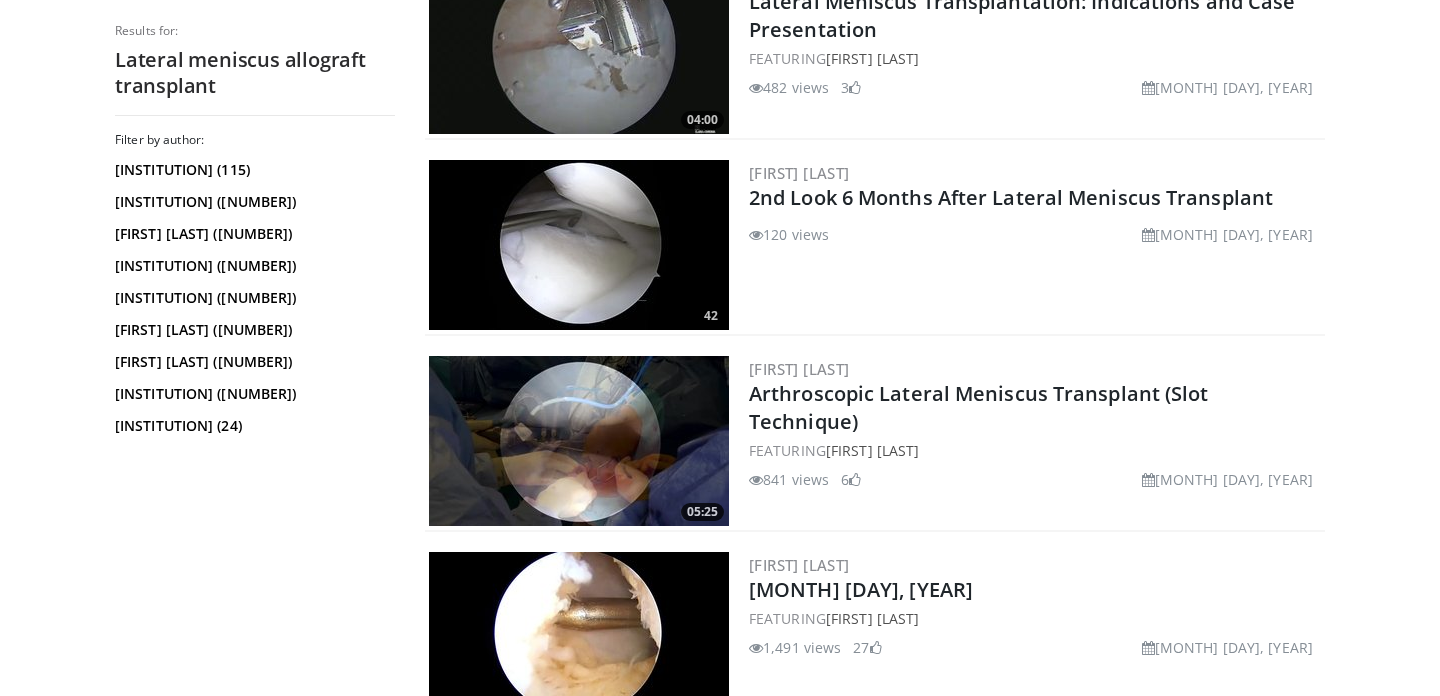 click at bounding box center (579, 441) 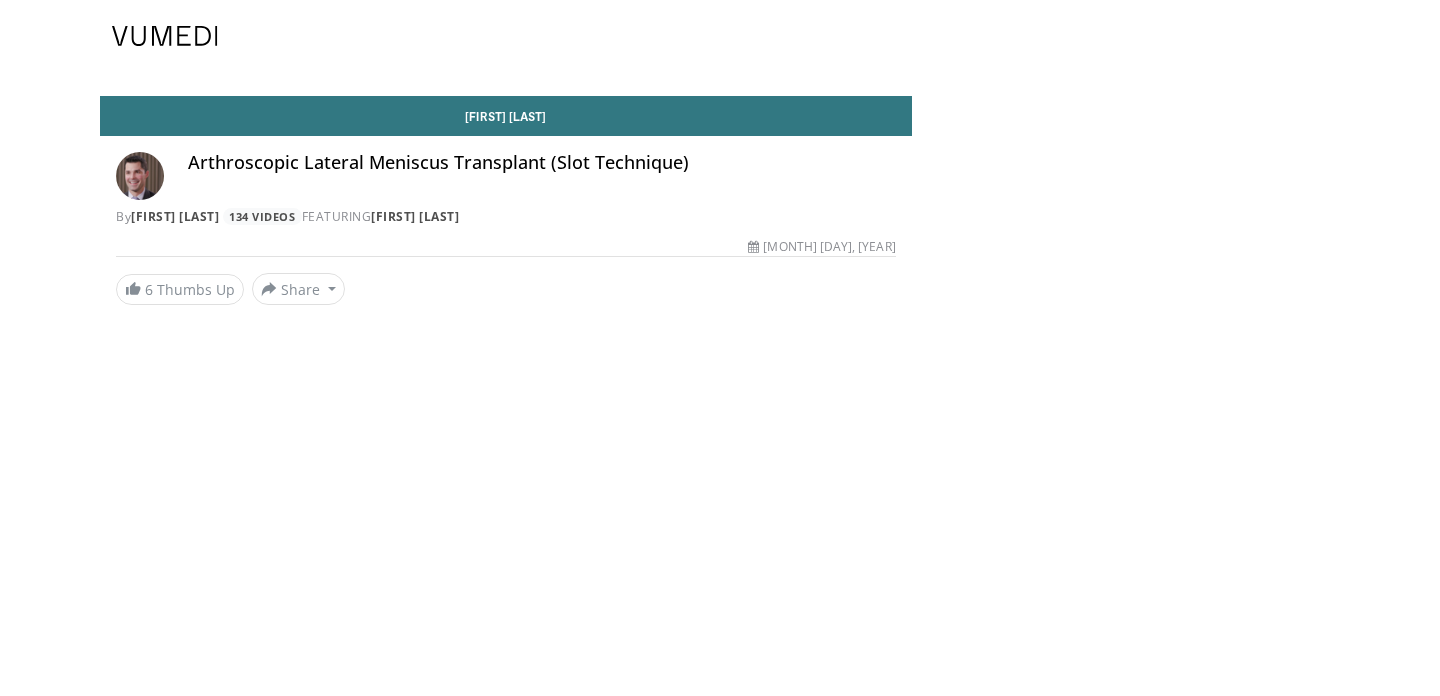 scroll, scrollTop: 0, scrollLeft: 0, axis: both 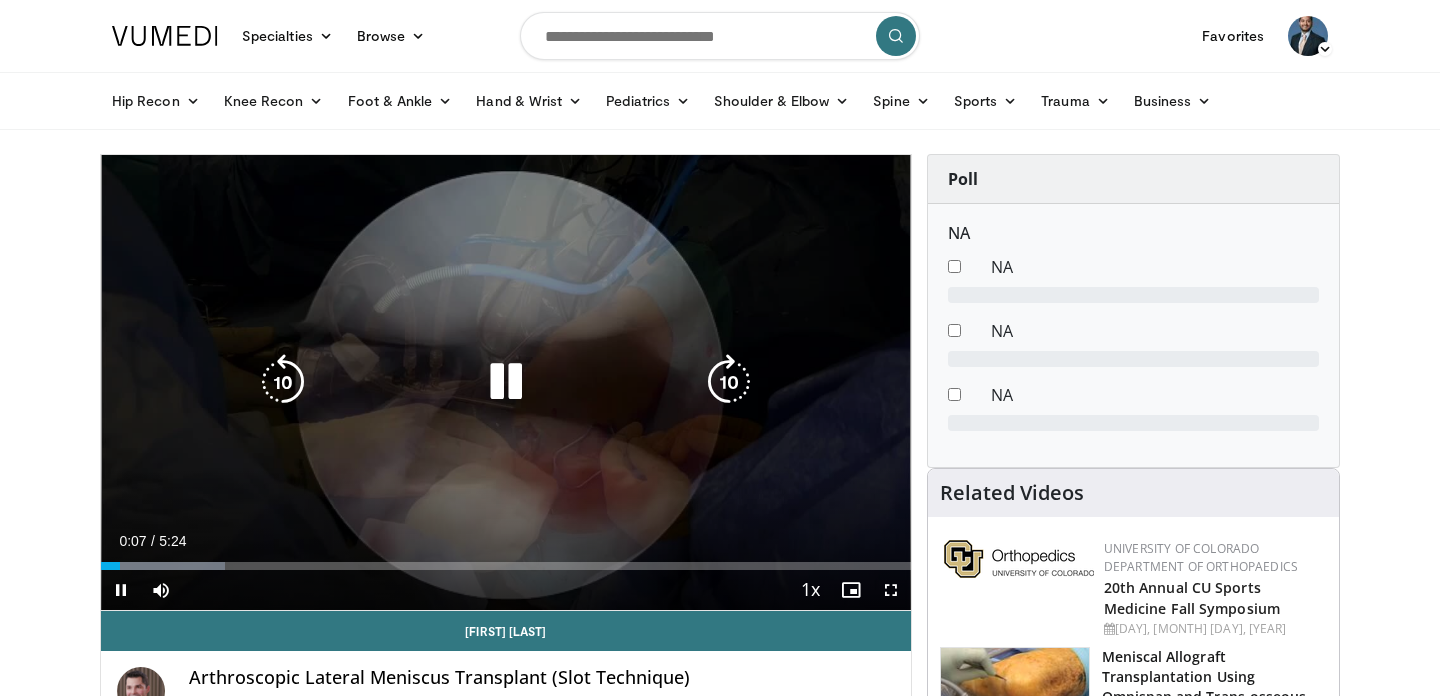 drag, startPoint x: 0, startPoint y: 0, endPoint x: 730, endPoint y: 386, distance: 825.76996 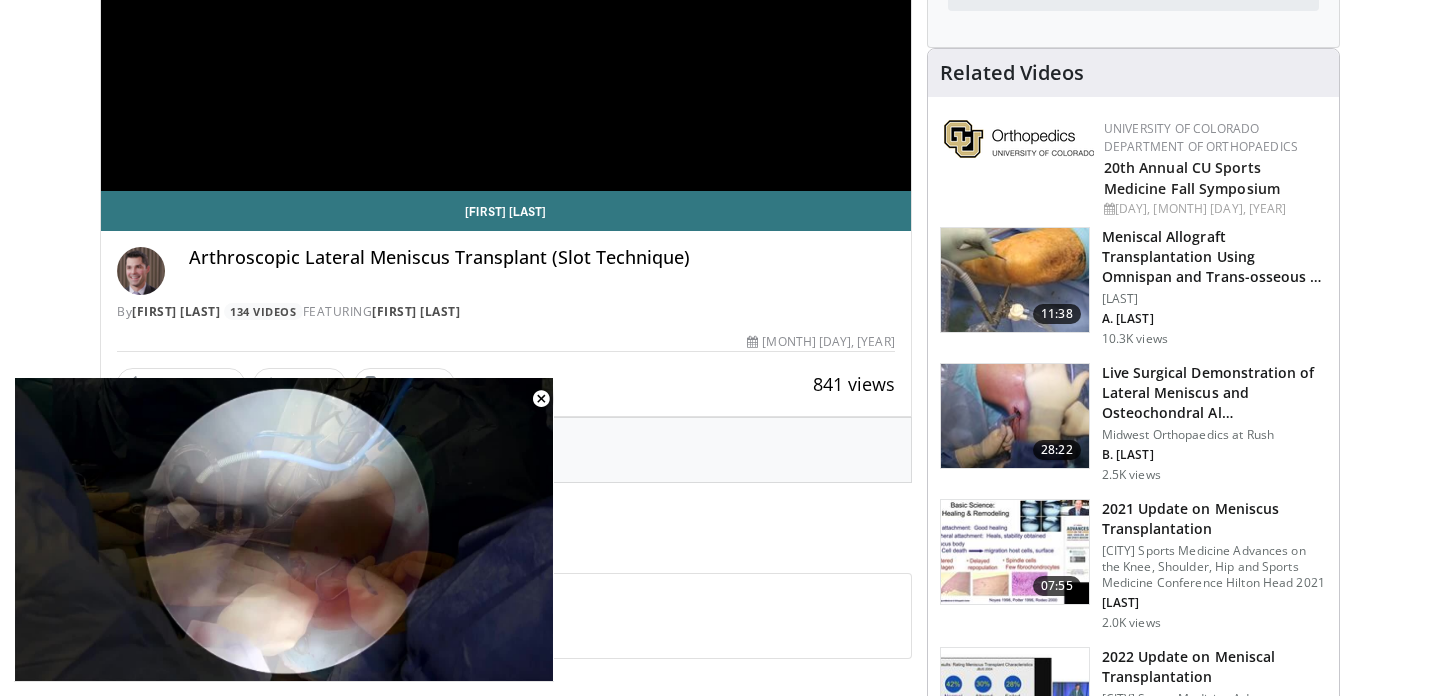 scroll, scrollTop: 422, scrollLeft: 0, axis: vertical 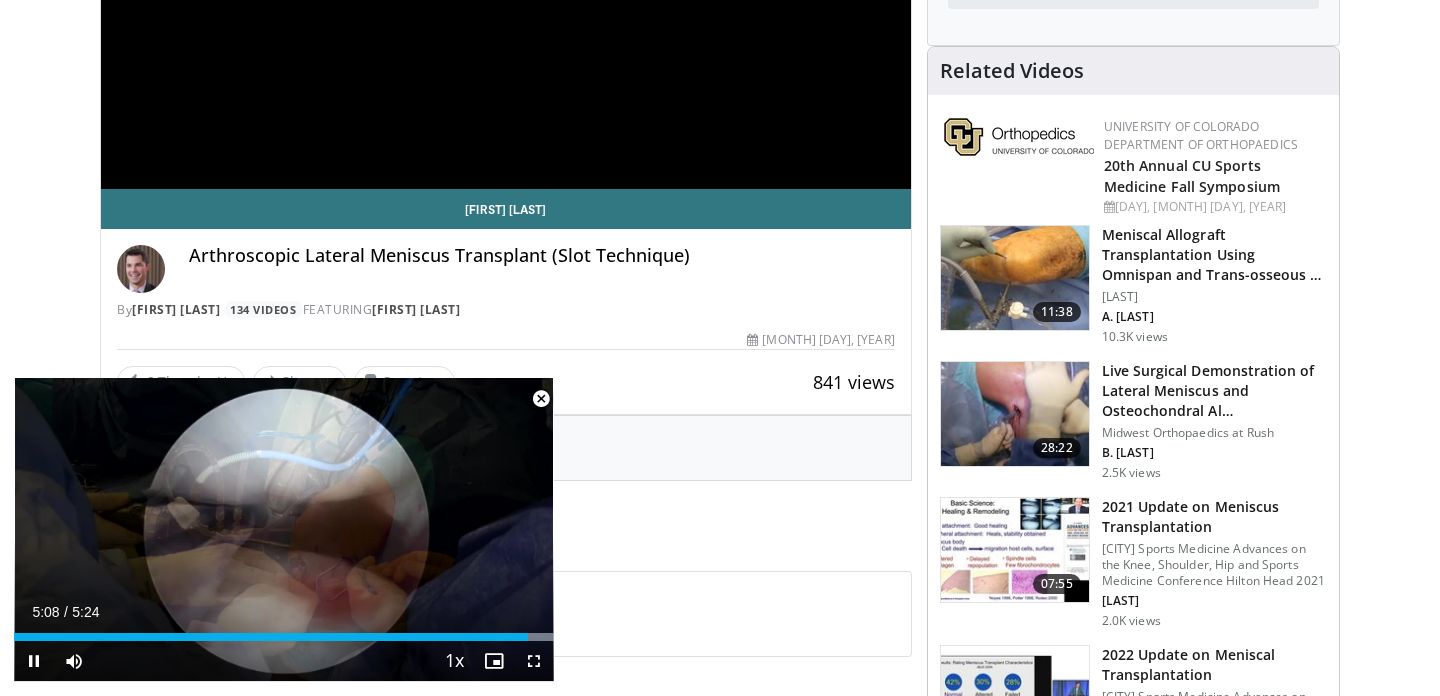 click at bounding box center [541, 399] 